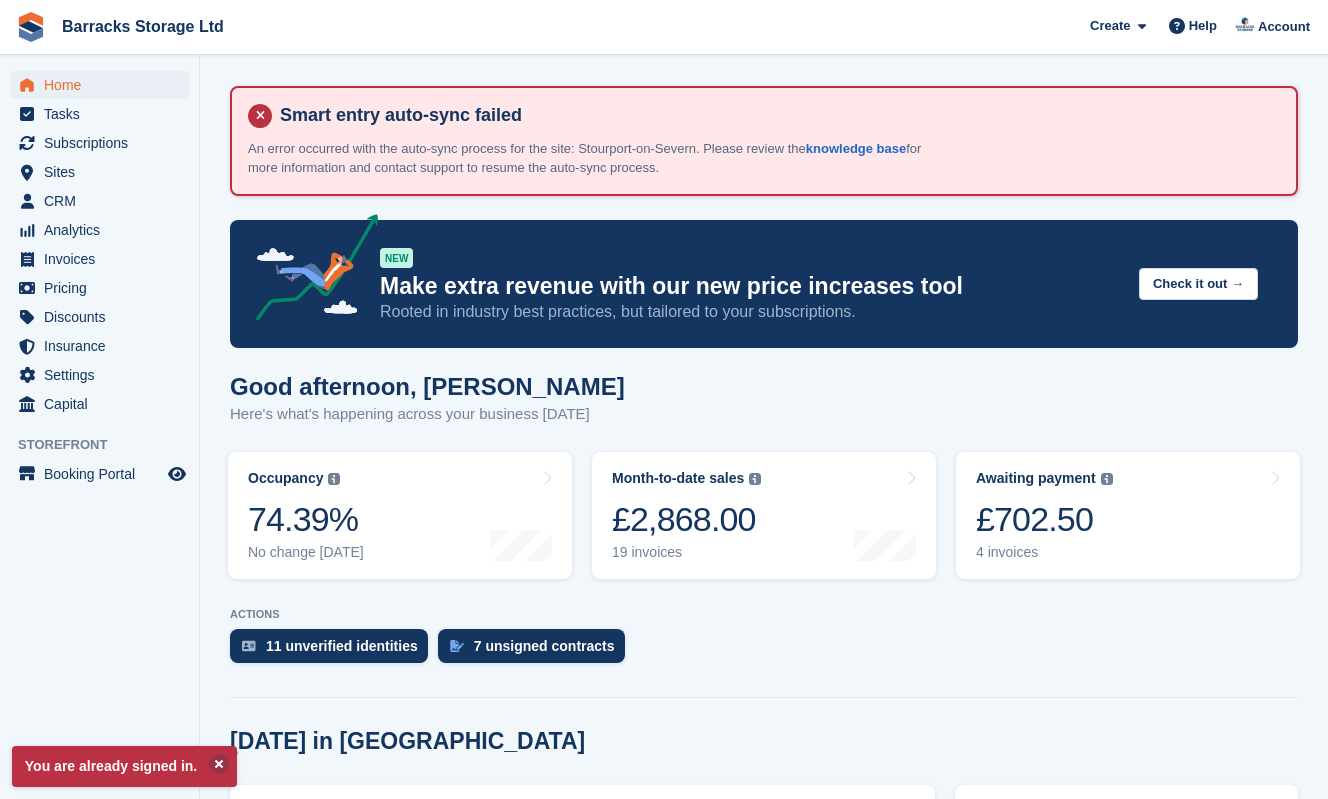 scroll, scrollTop: 0, scrollLeft: 0, axis: both 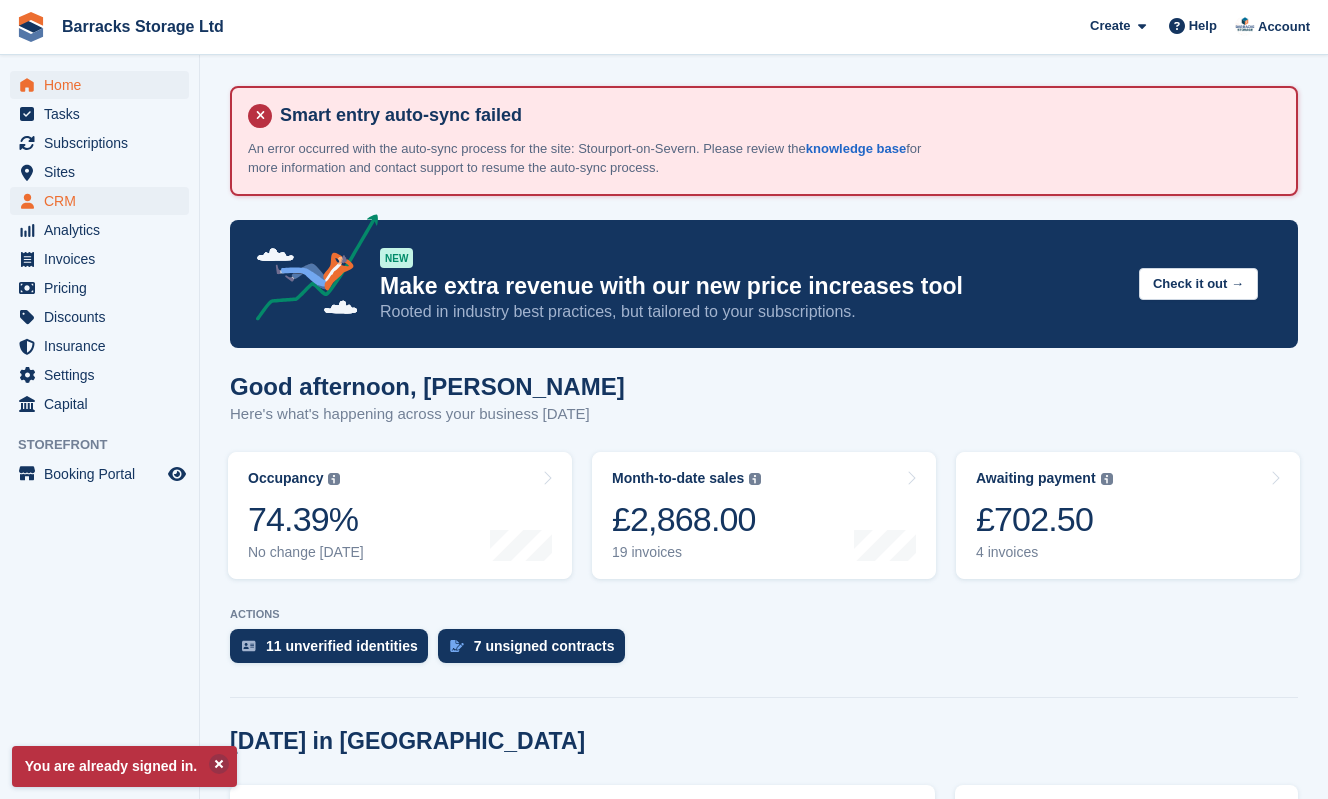 click on "CRM" at bounding box center (104, 201) 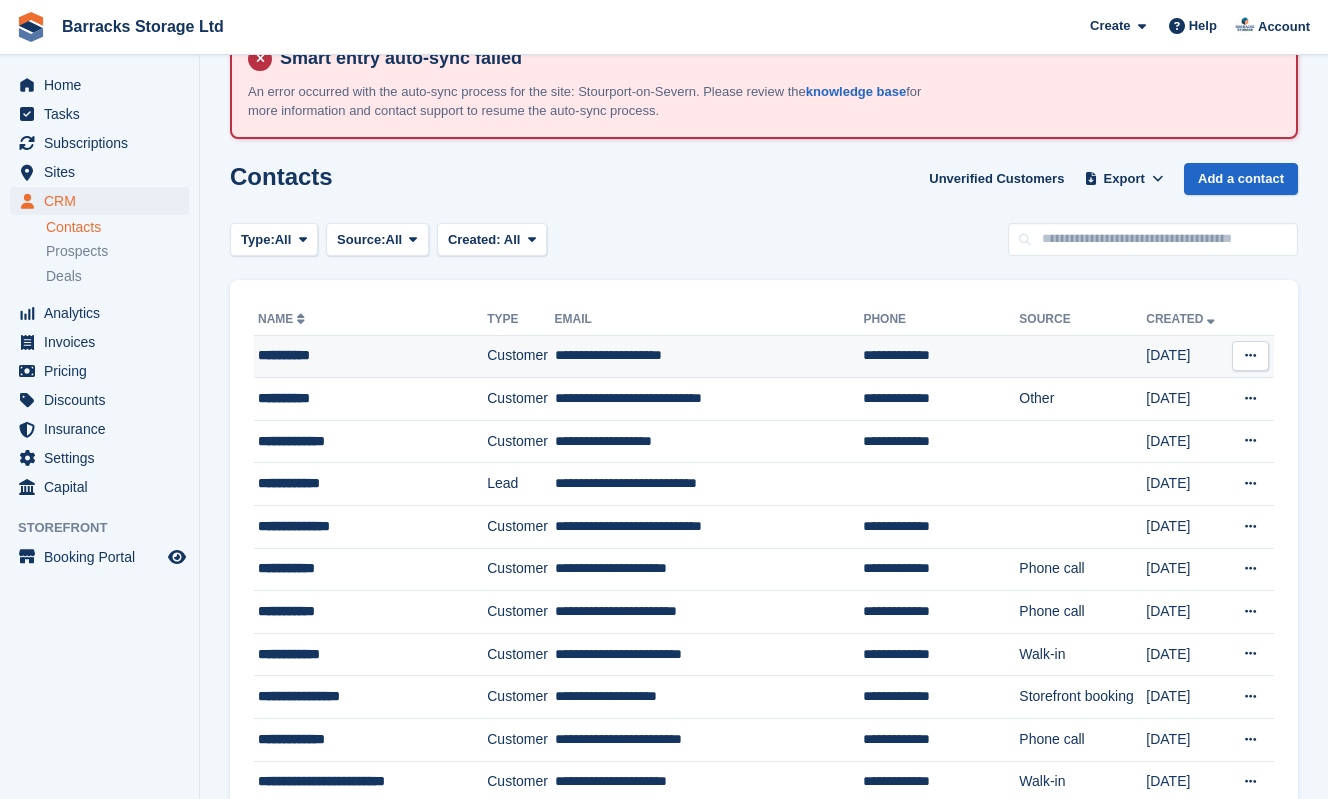 scroll, scrollTop: 74, scrollLeft: 0, axis: vertical 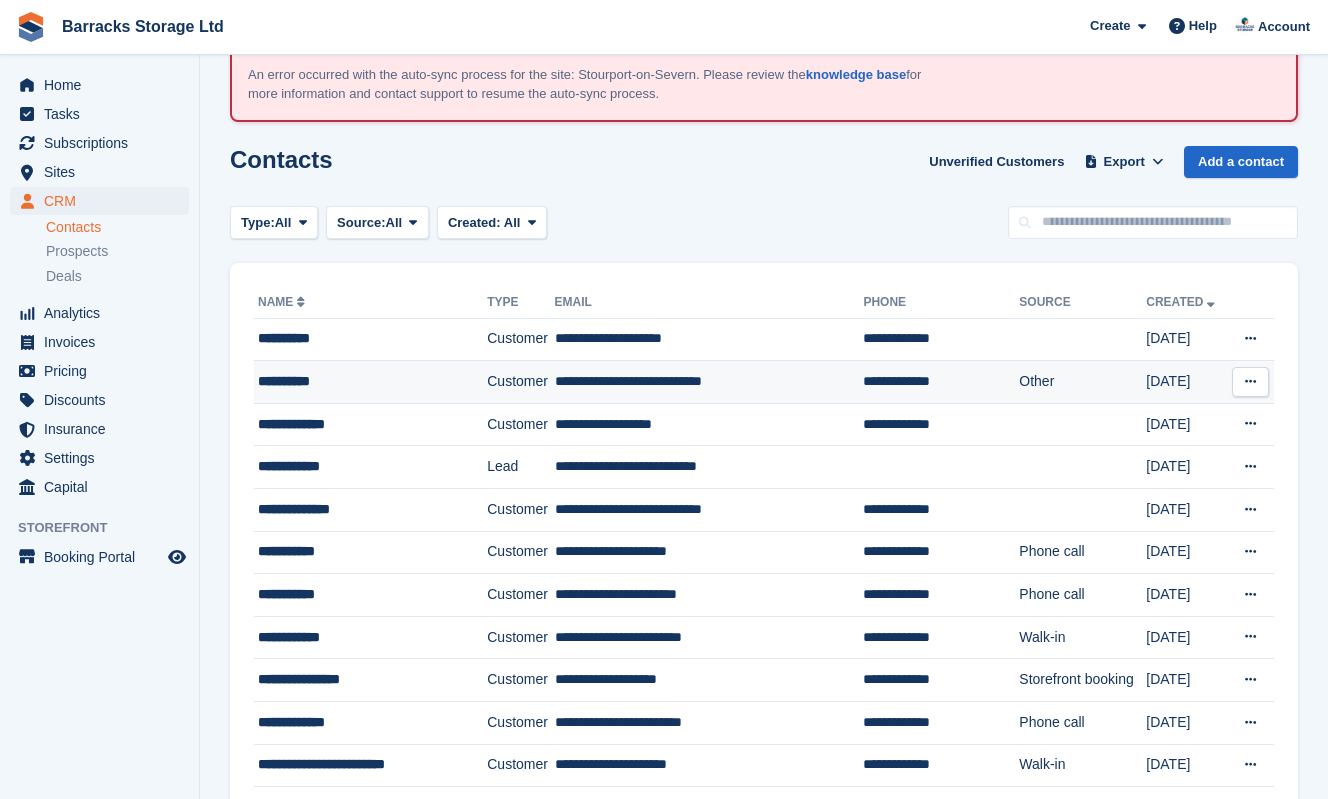 click on "**********" at bounding box center [361, 381] 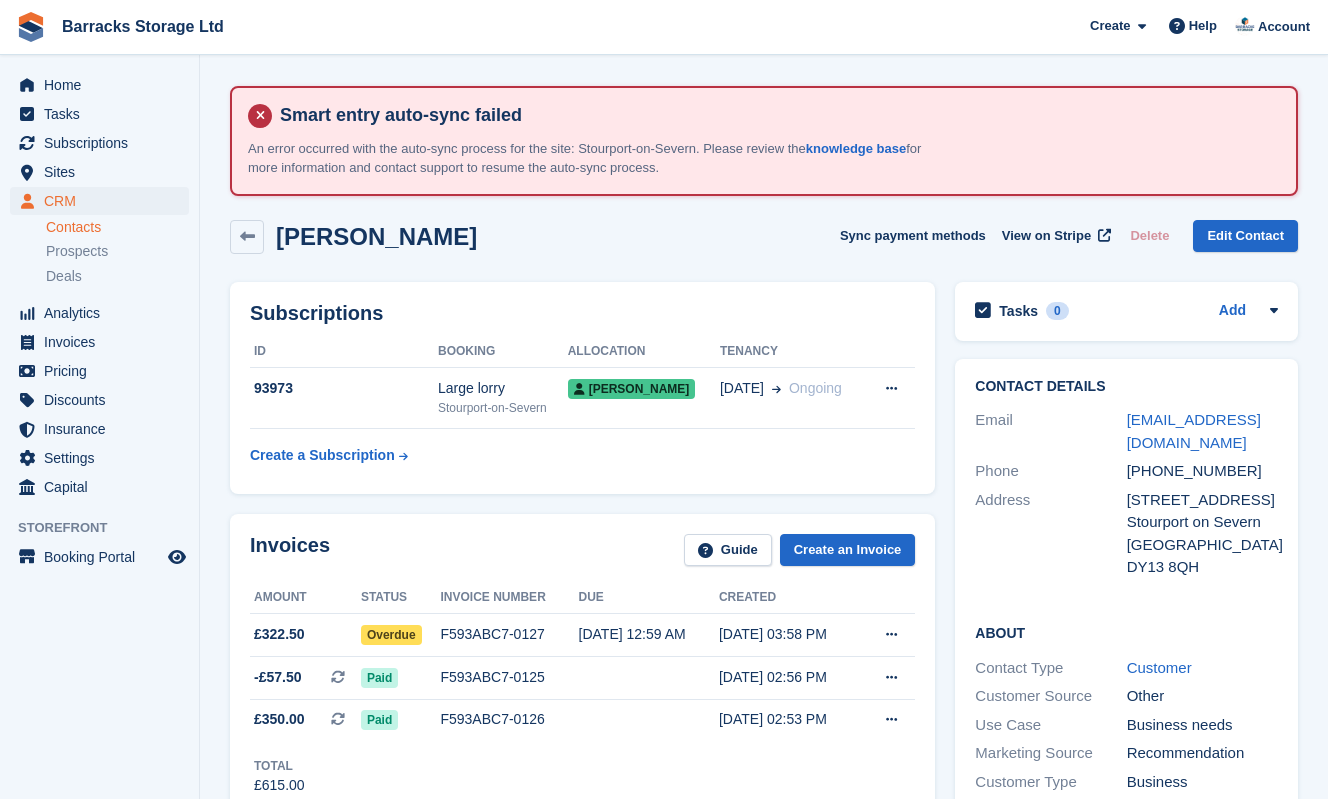 scroll, scrollTop: 0, scrollLeft: 0, axis: both 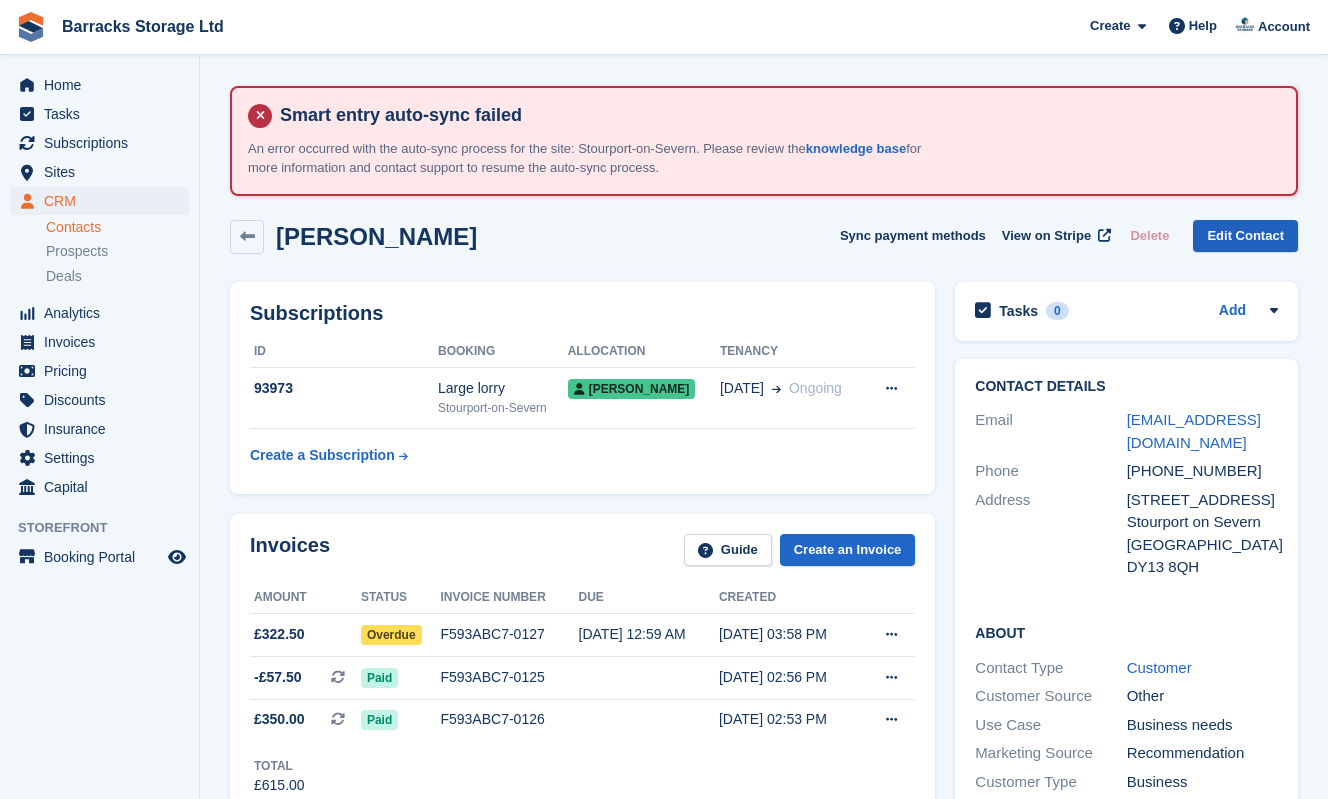 click on "Edit Contact" at bounding box center (1245, 236) 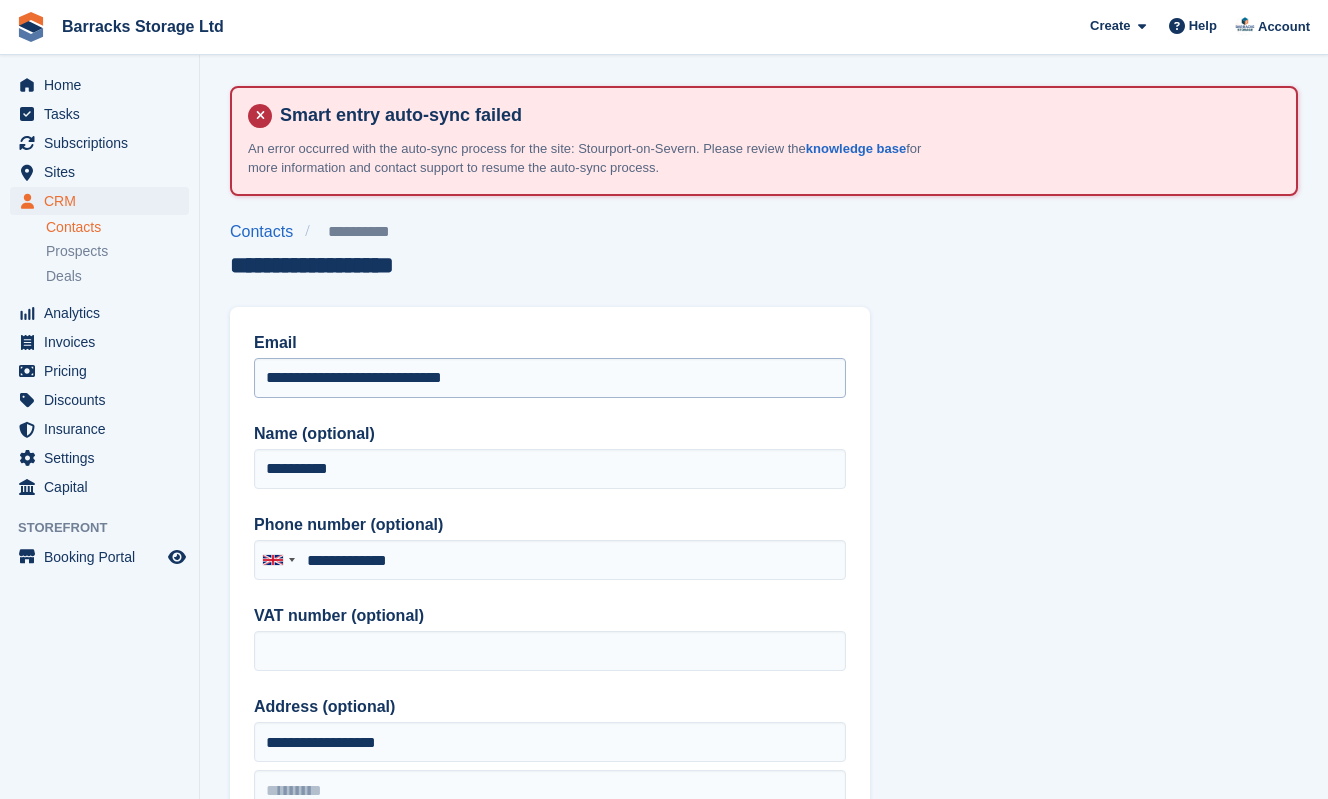 type on "**********" 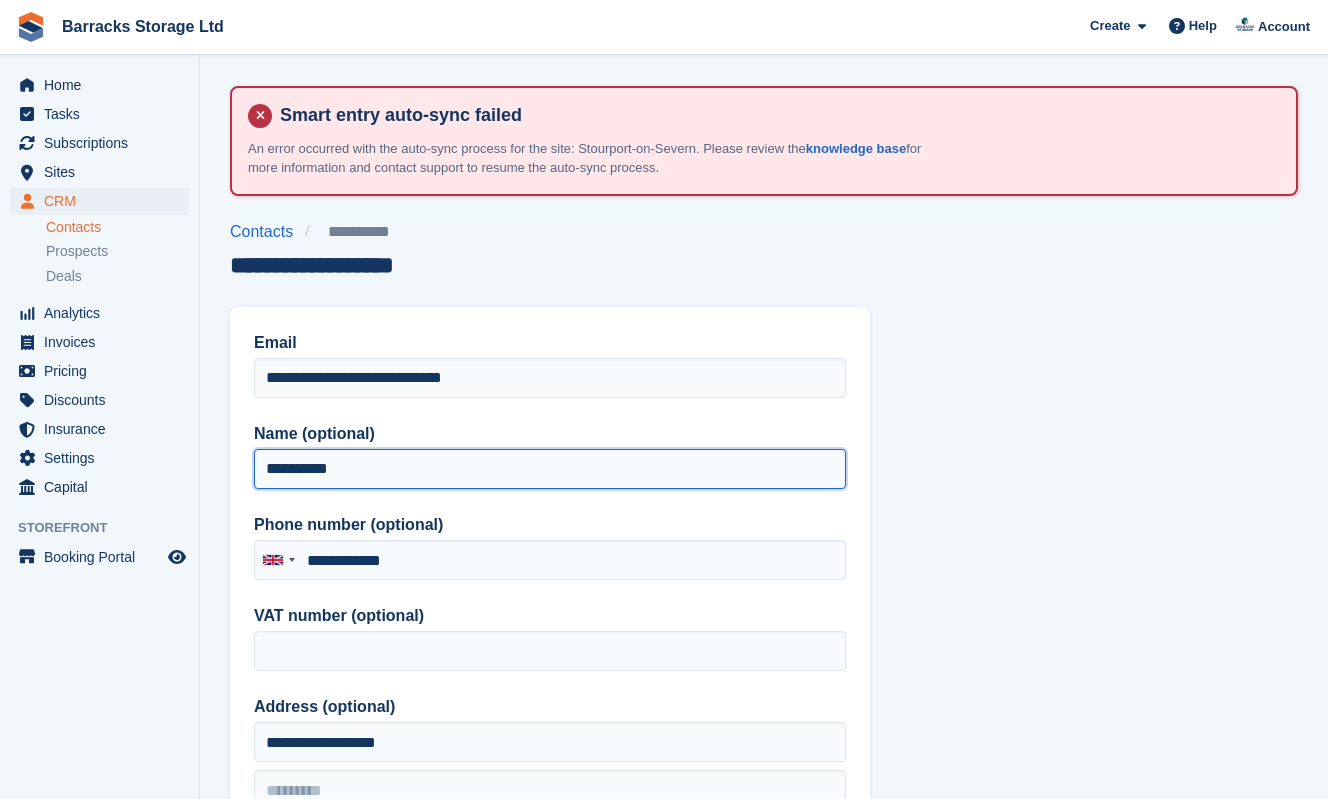 click on "**********" at bounding box center [550, 469] 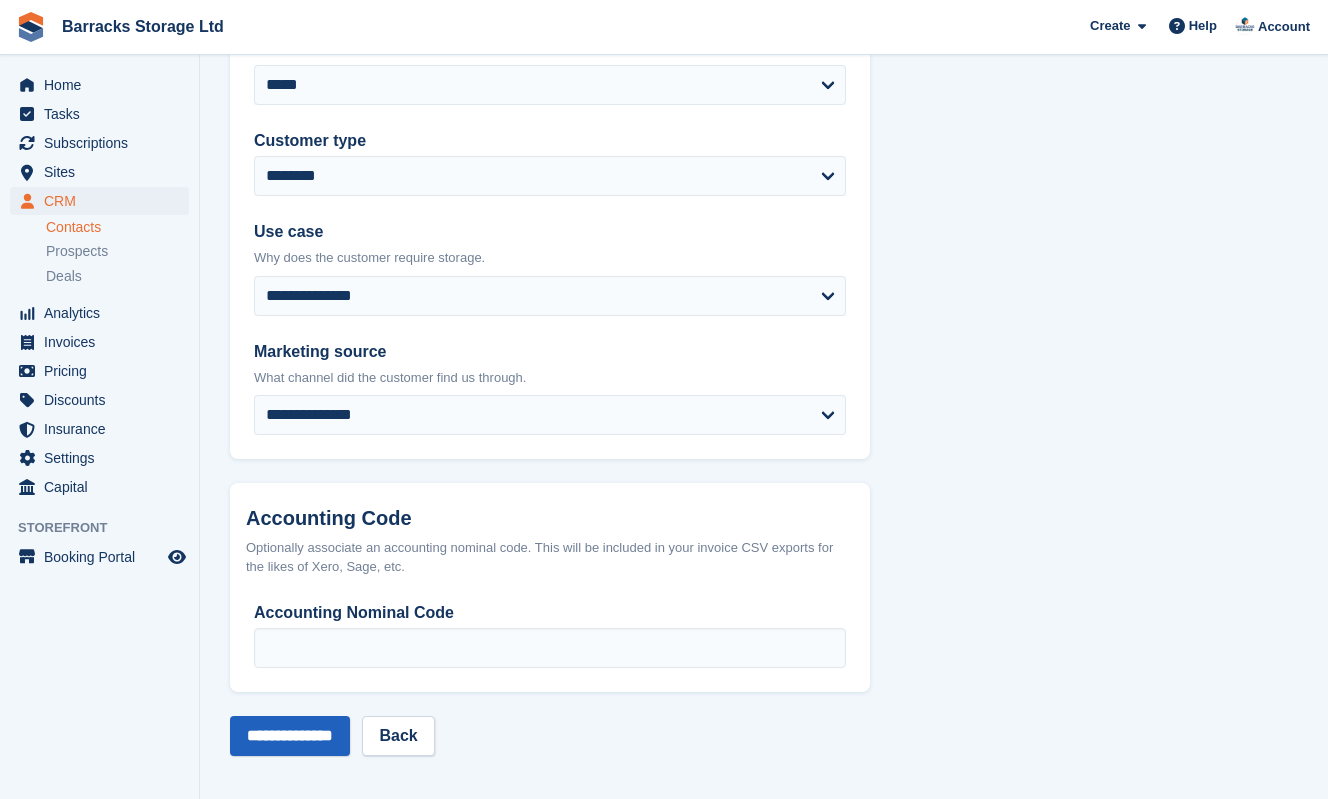 scroll, scrollTop: 1034, scrollLeft: 0, axis: vertical 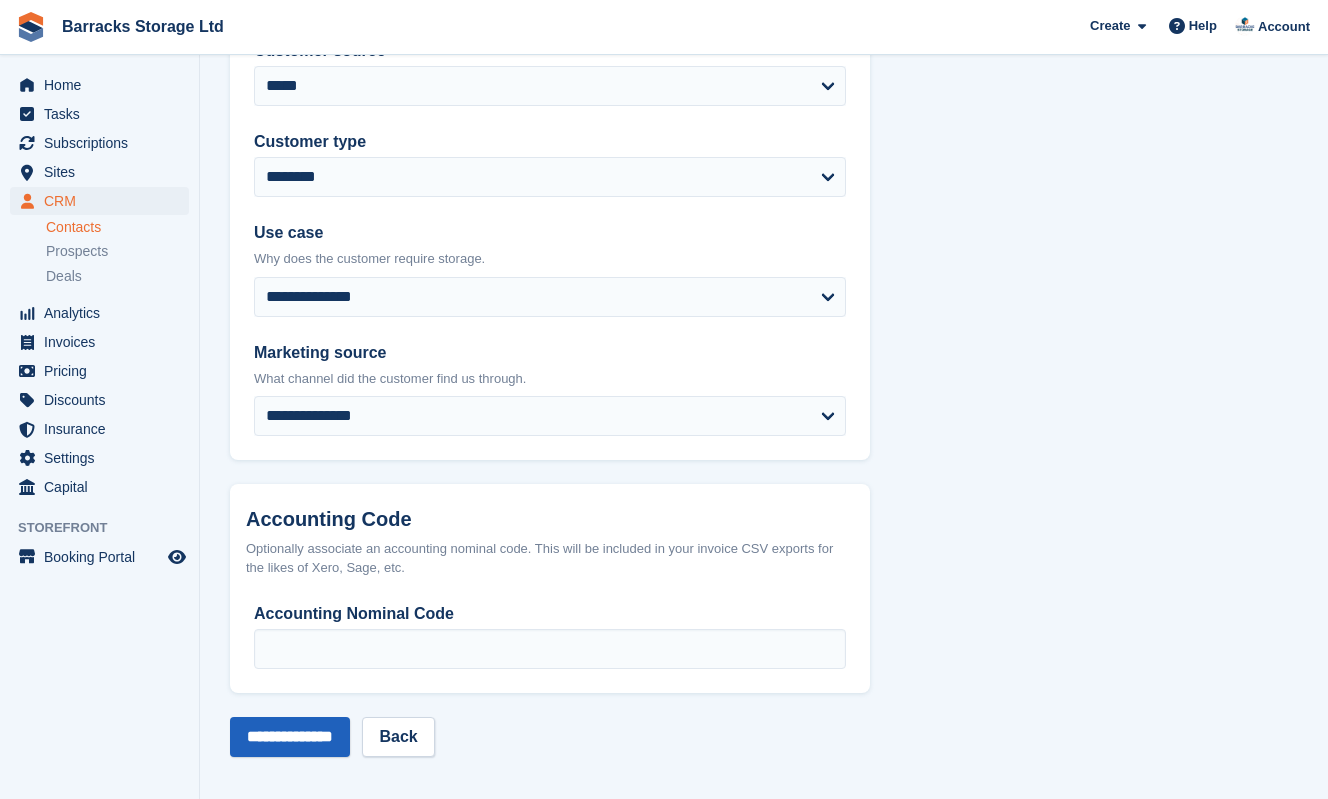 type on "**********" 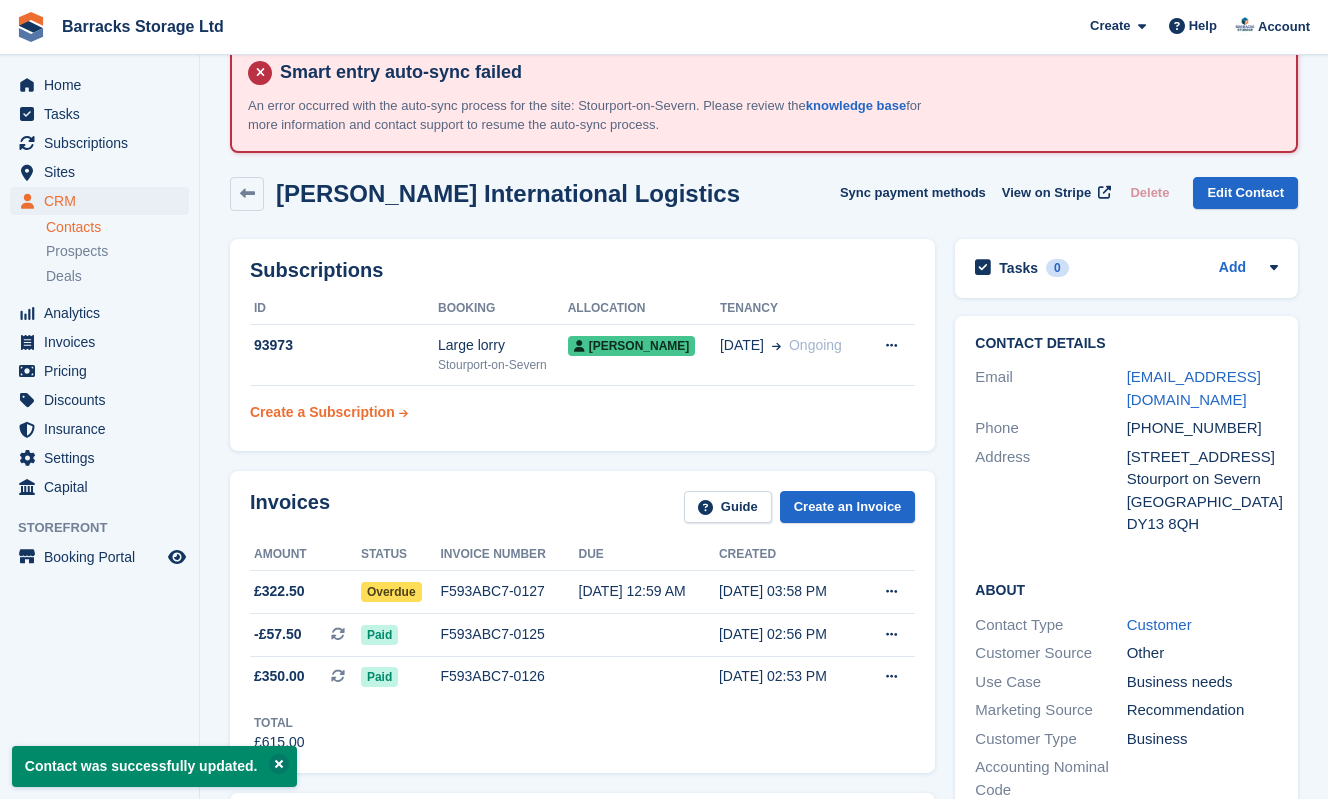 scroll, scrollTop: 51, scrollLeft: 0, axis: vertical 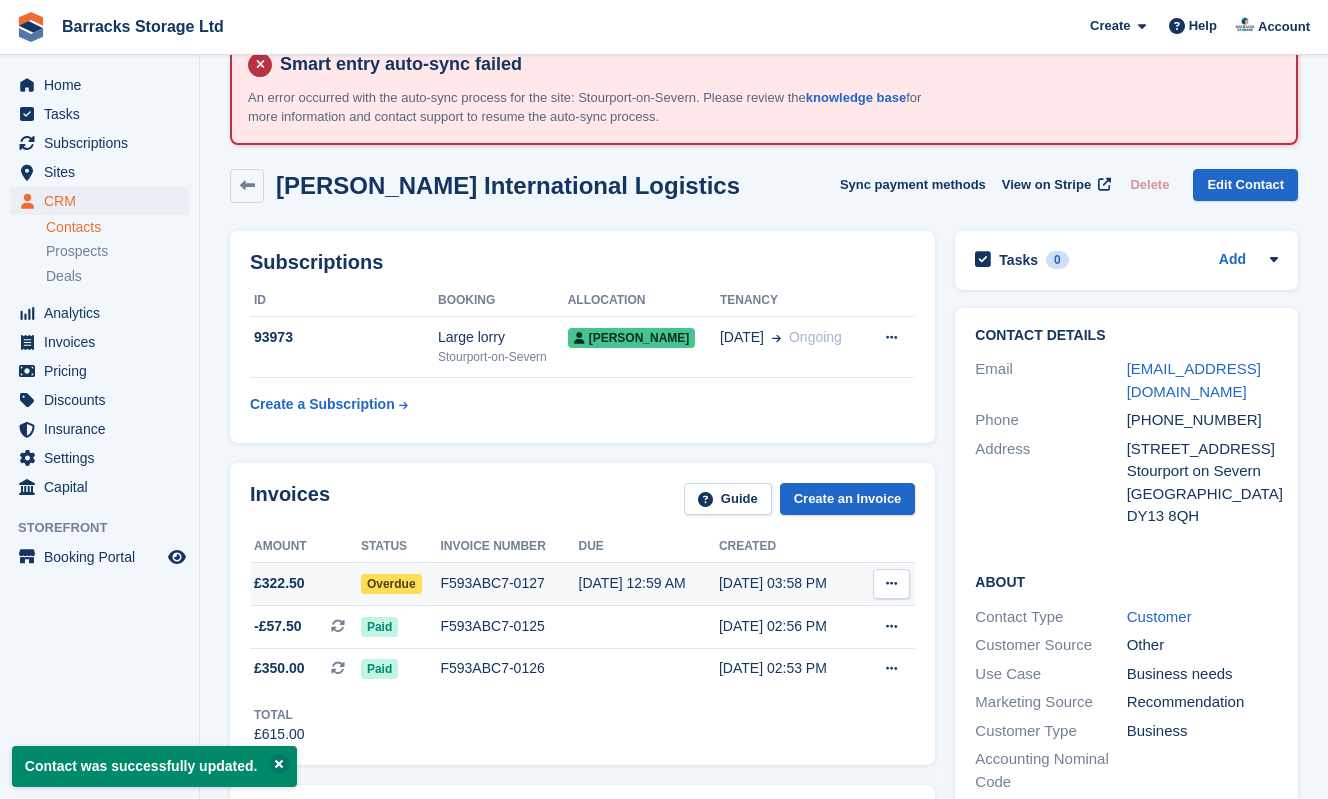click at bounding box center (891, 584) 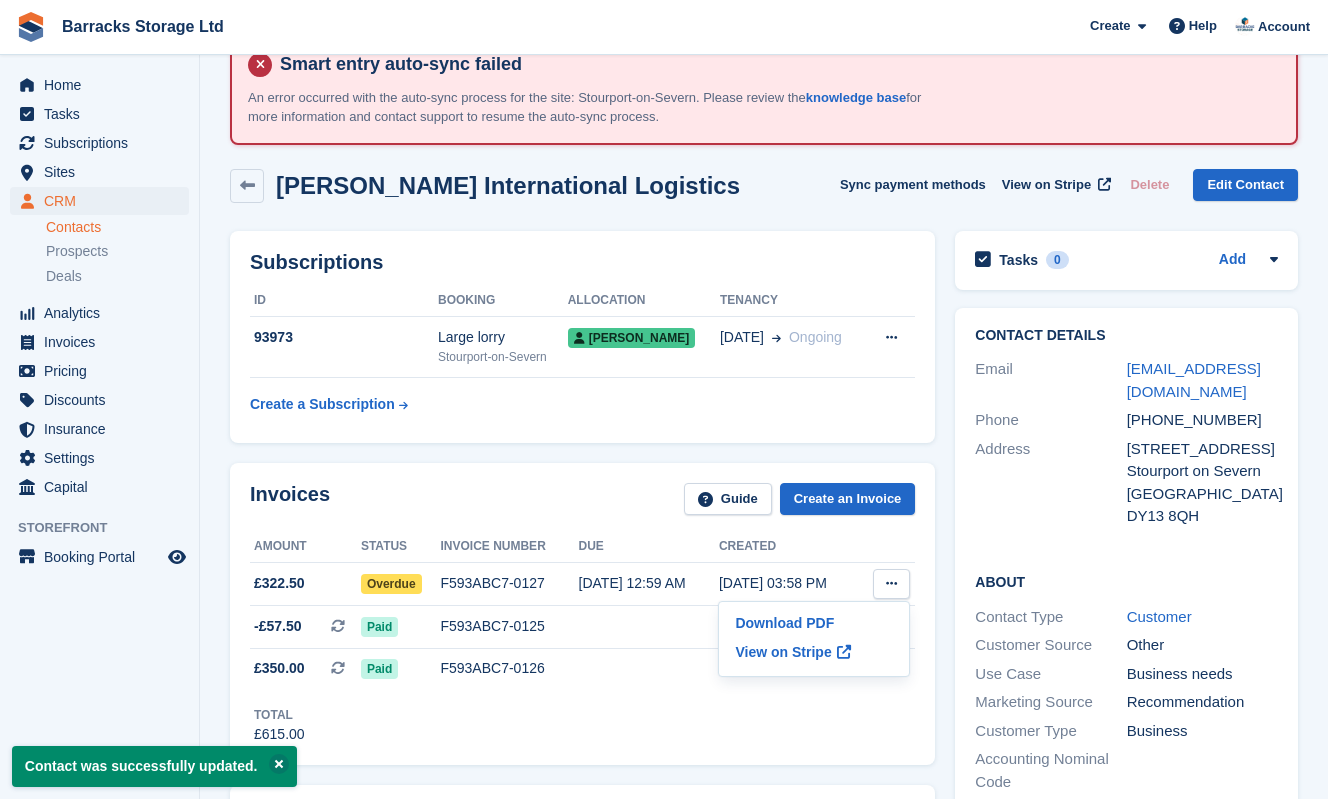 click on "Subscriptions
ID
Booking
Allocation
Tenancy
93973
Large lorry
Stourport-on-Severn
Leeigh Lorry
04 Jul
Ongoing" at bounding box center [582, 337] 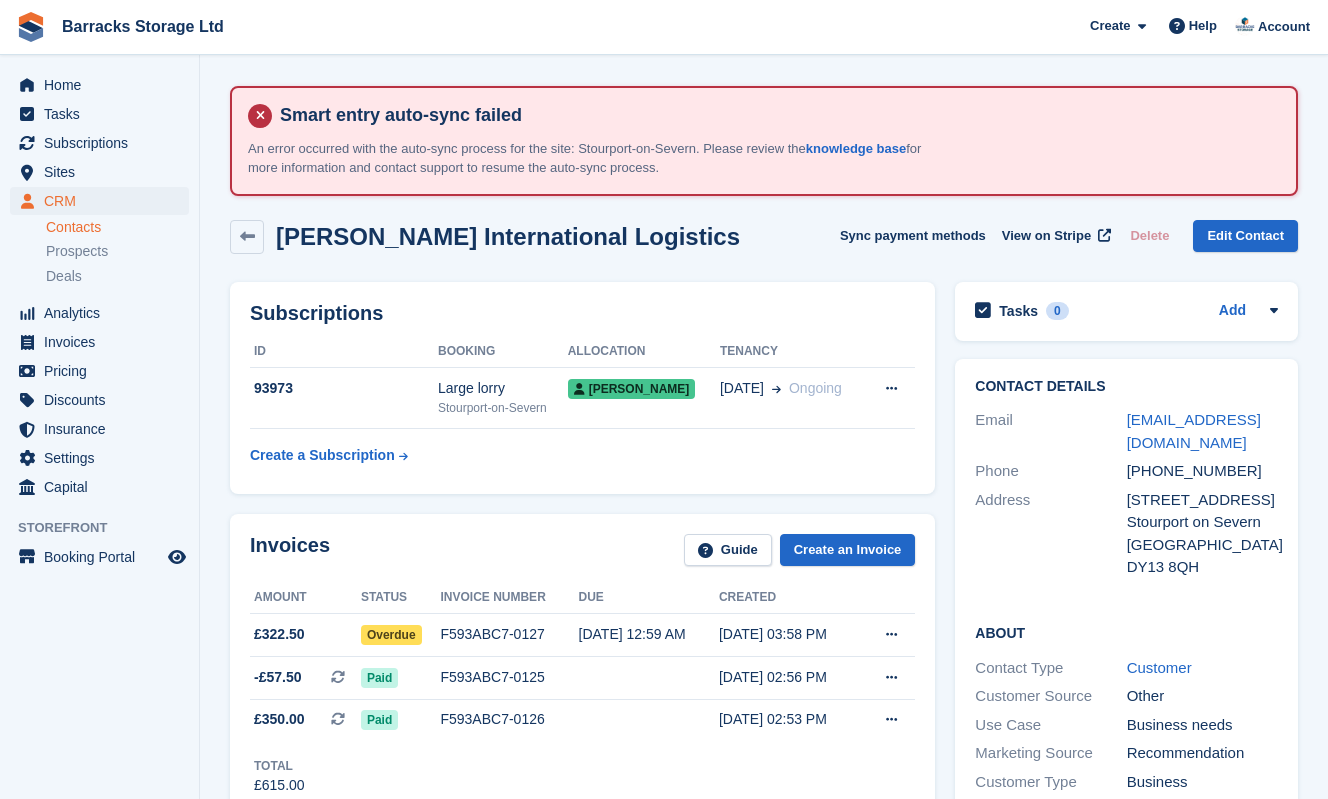 scroll, scrollTop: 0, scrollLeft: 0, axis: both 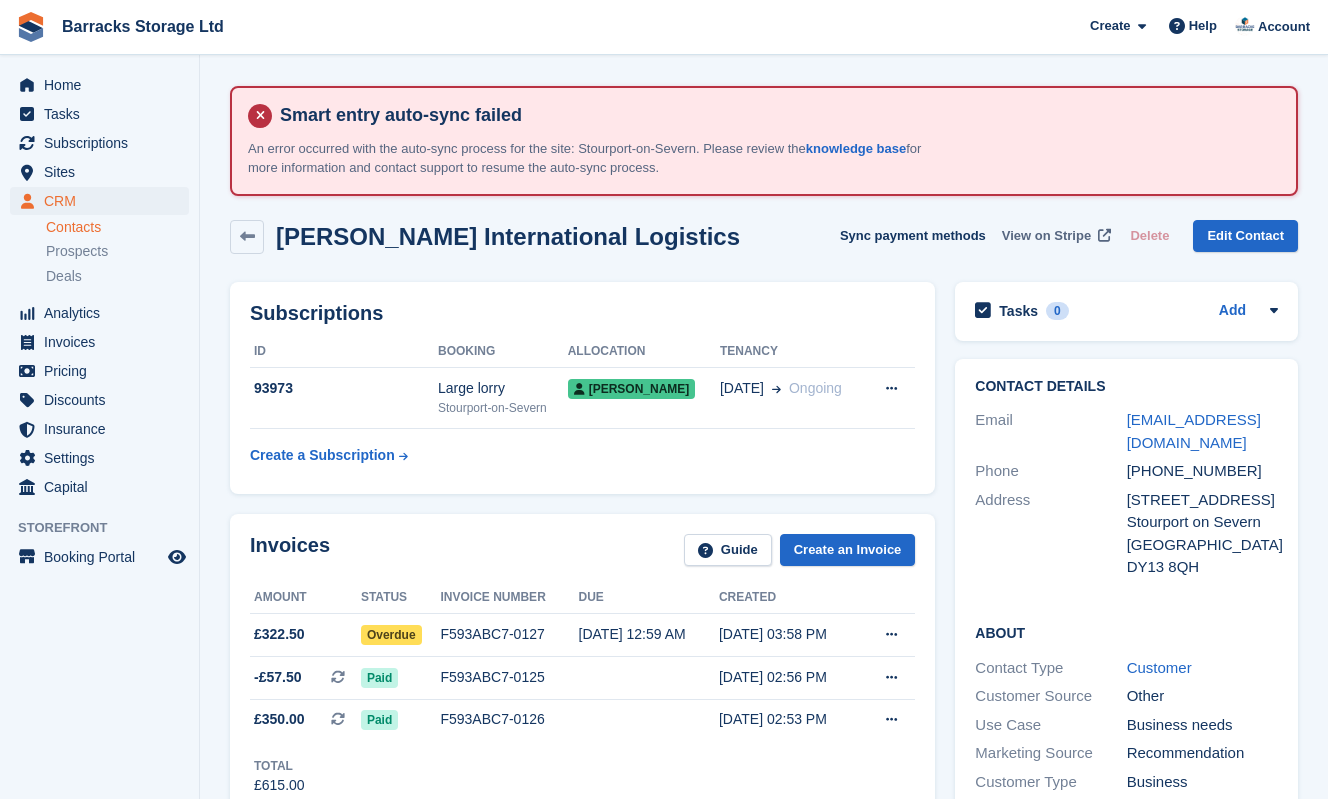 click on "View on Stripe" at bounding box center (1046, 236) 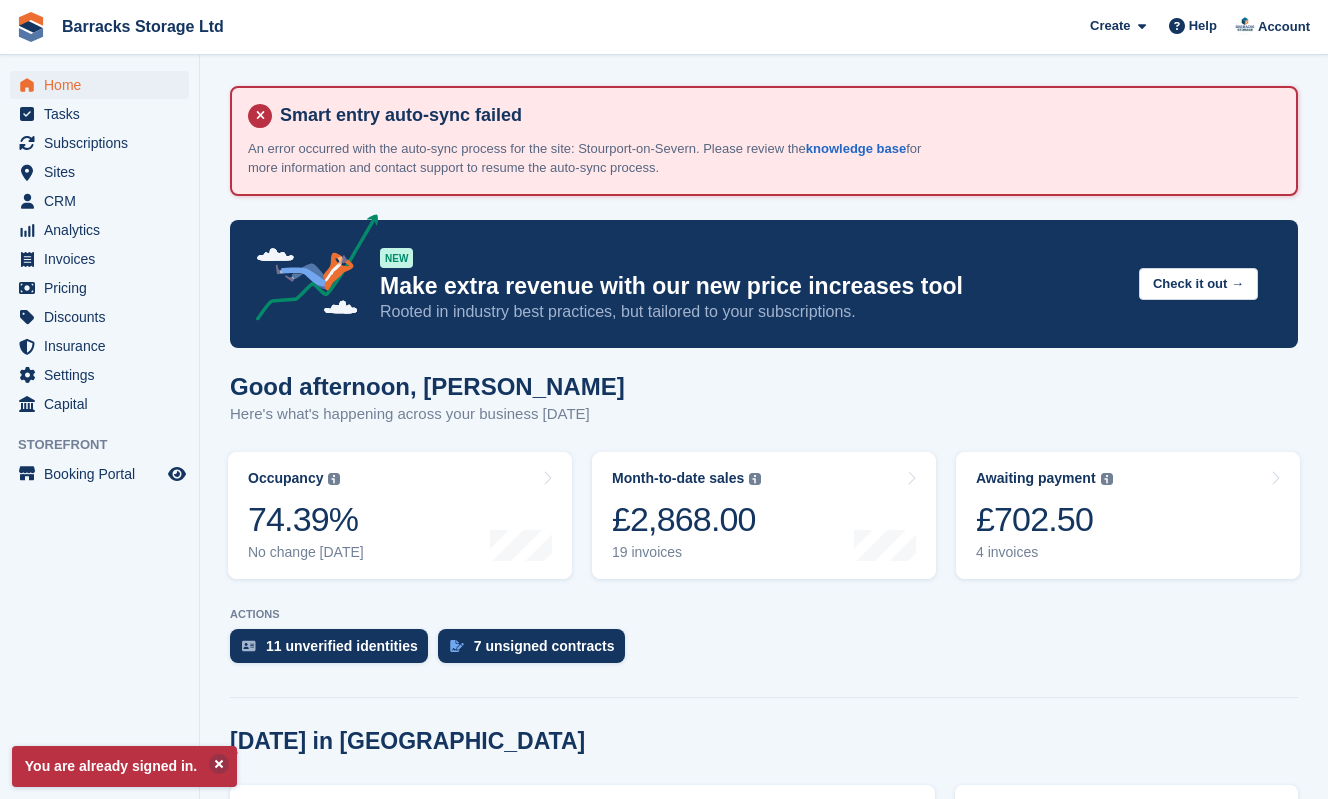 scroll, scrollTop: 0, scrollLeft: 0, axis: both 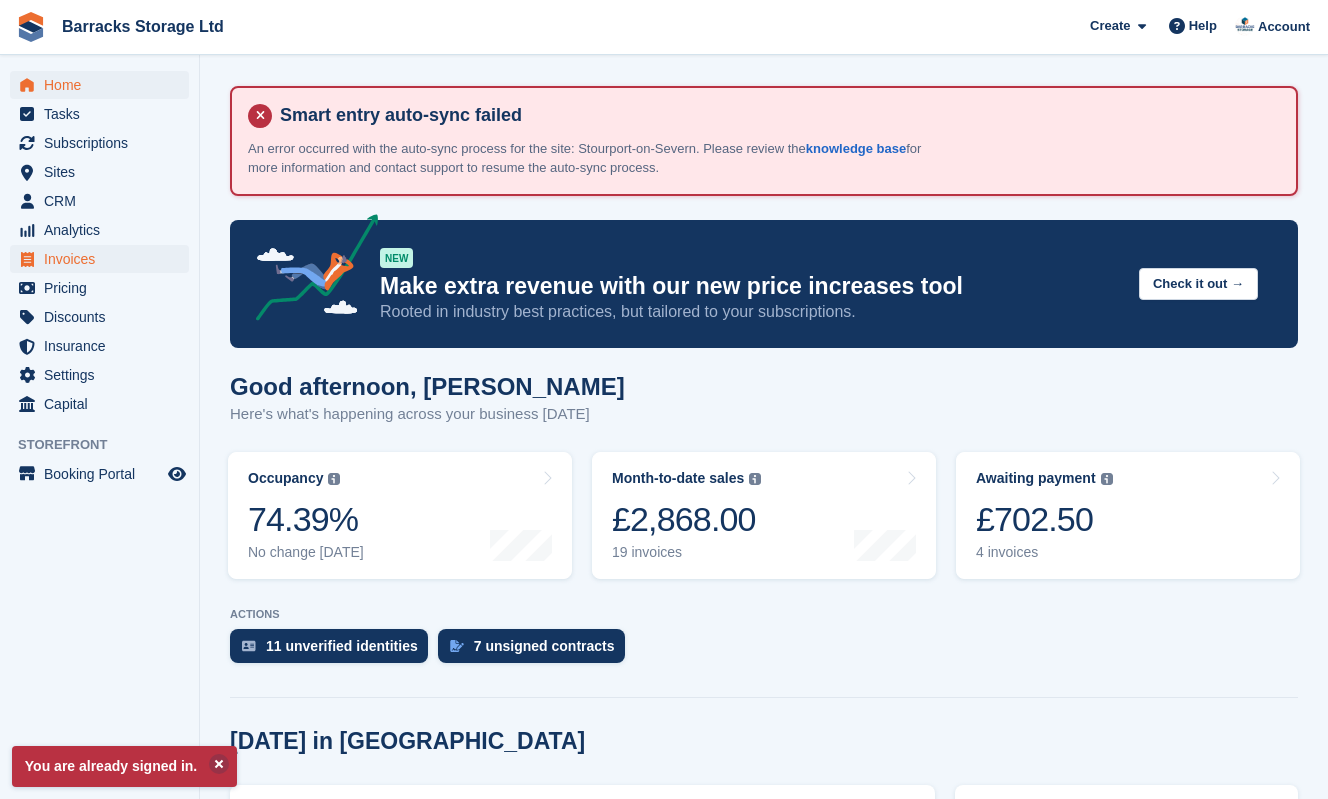 click on "Invoices" at bounding box center (104, 259) 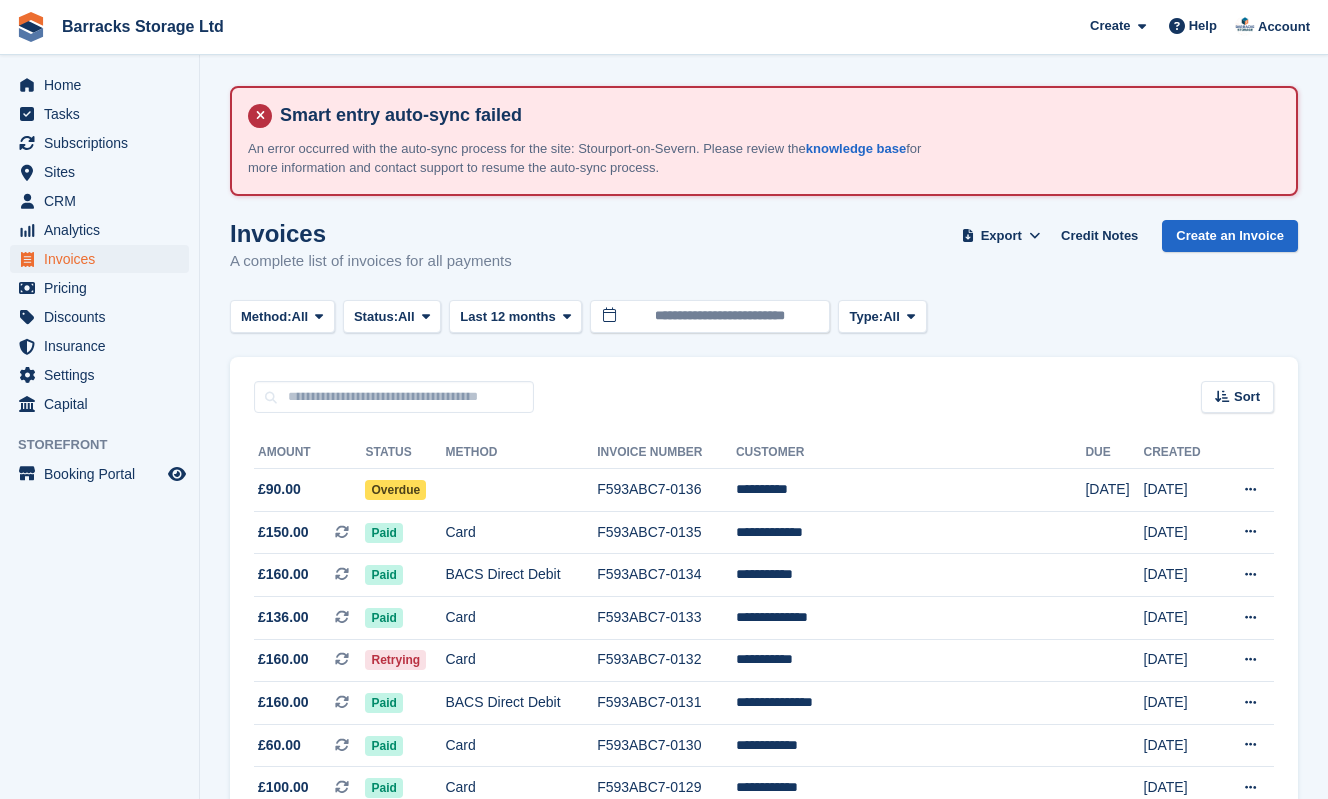 scroll, scrollTop: 0, scrollLeft: 0, axis: both 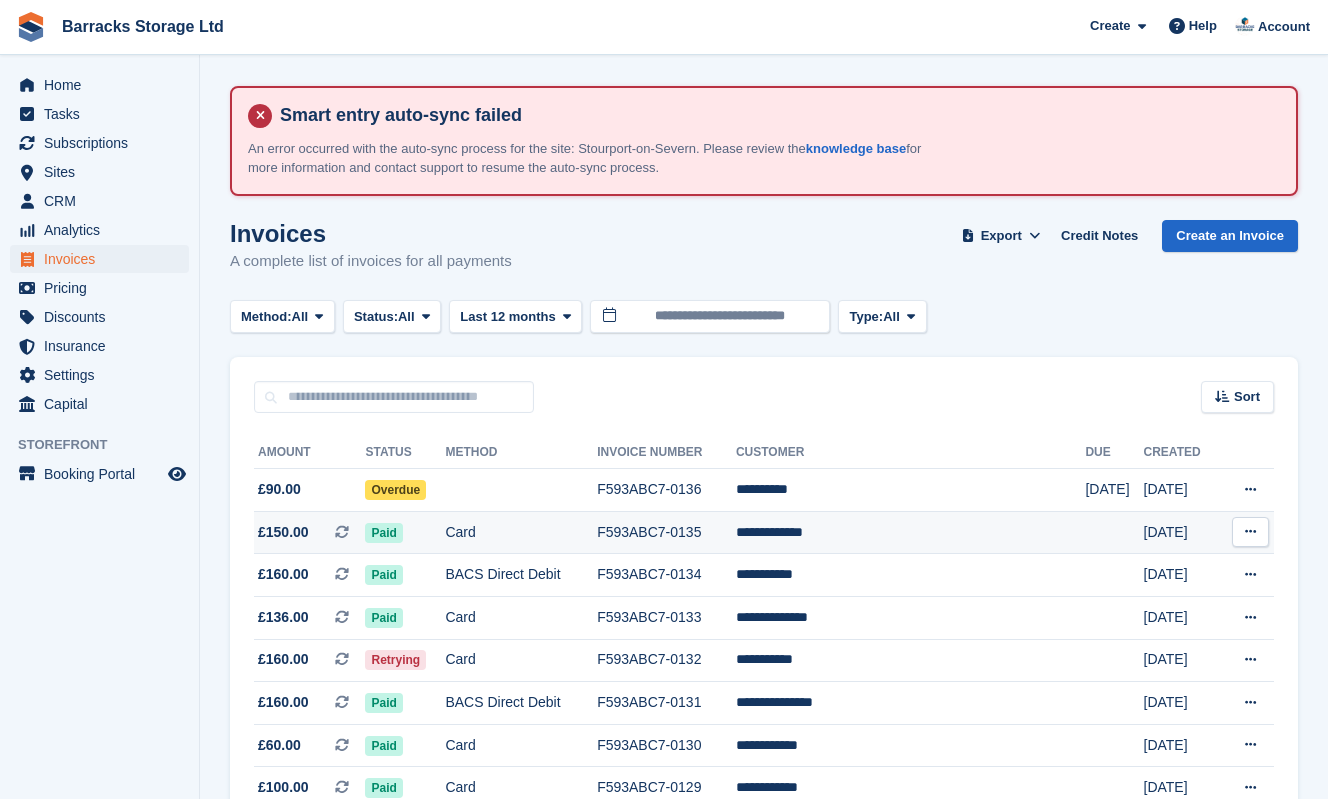 click on "Card" at bounding box center (521, 532) 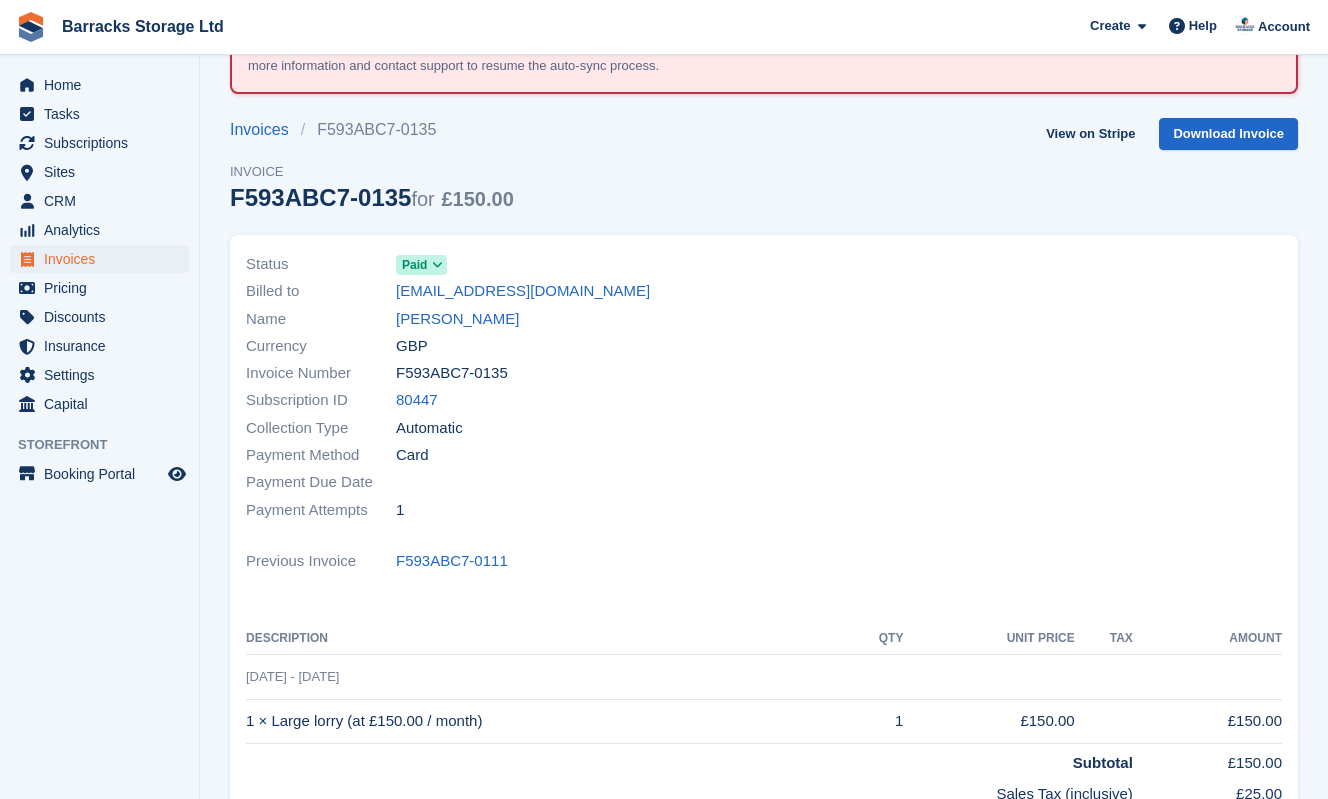 scroll, scrollTop: 98, scrollLeft: 0, axis: vertical 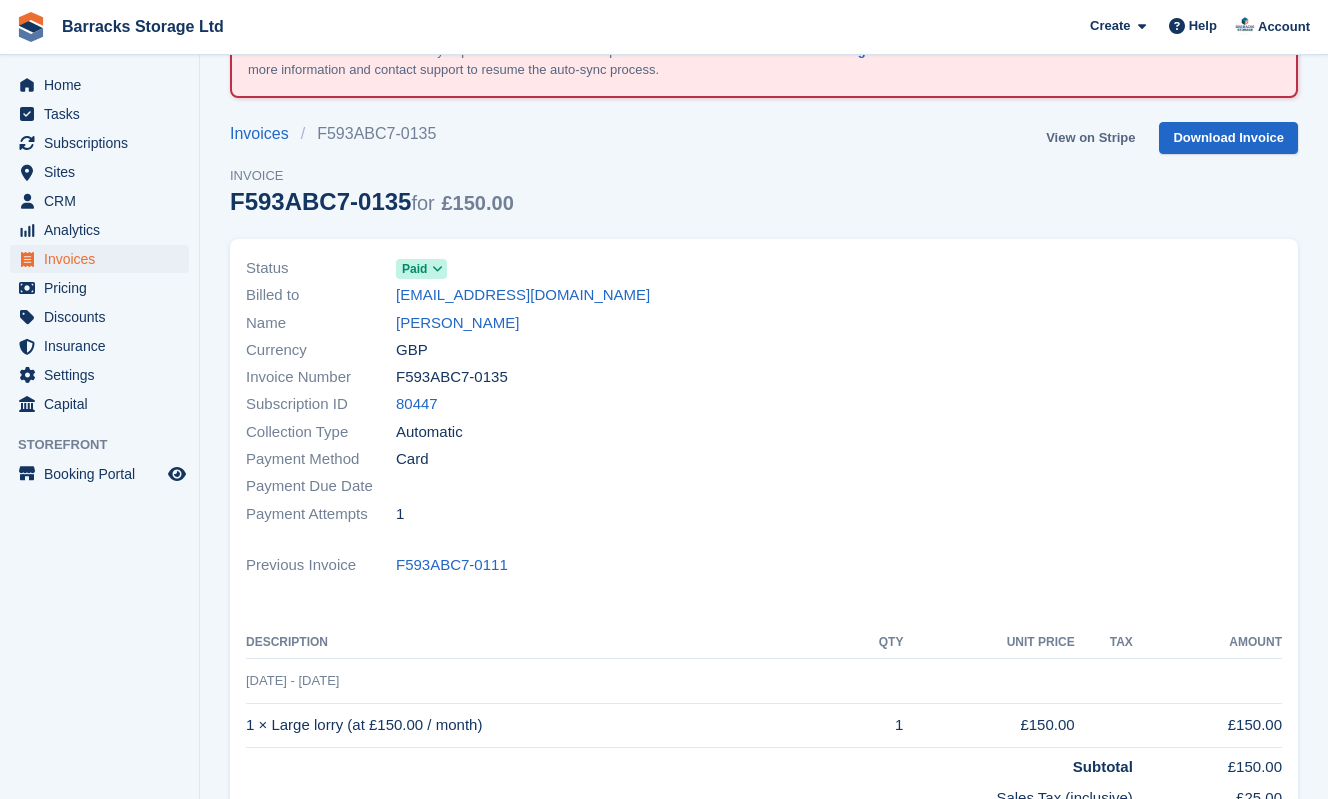 click on "View on Stripe" at bounding box center [1090, 138] 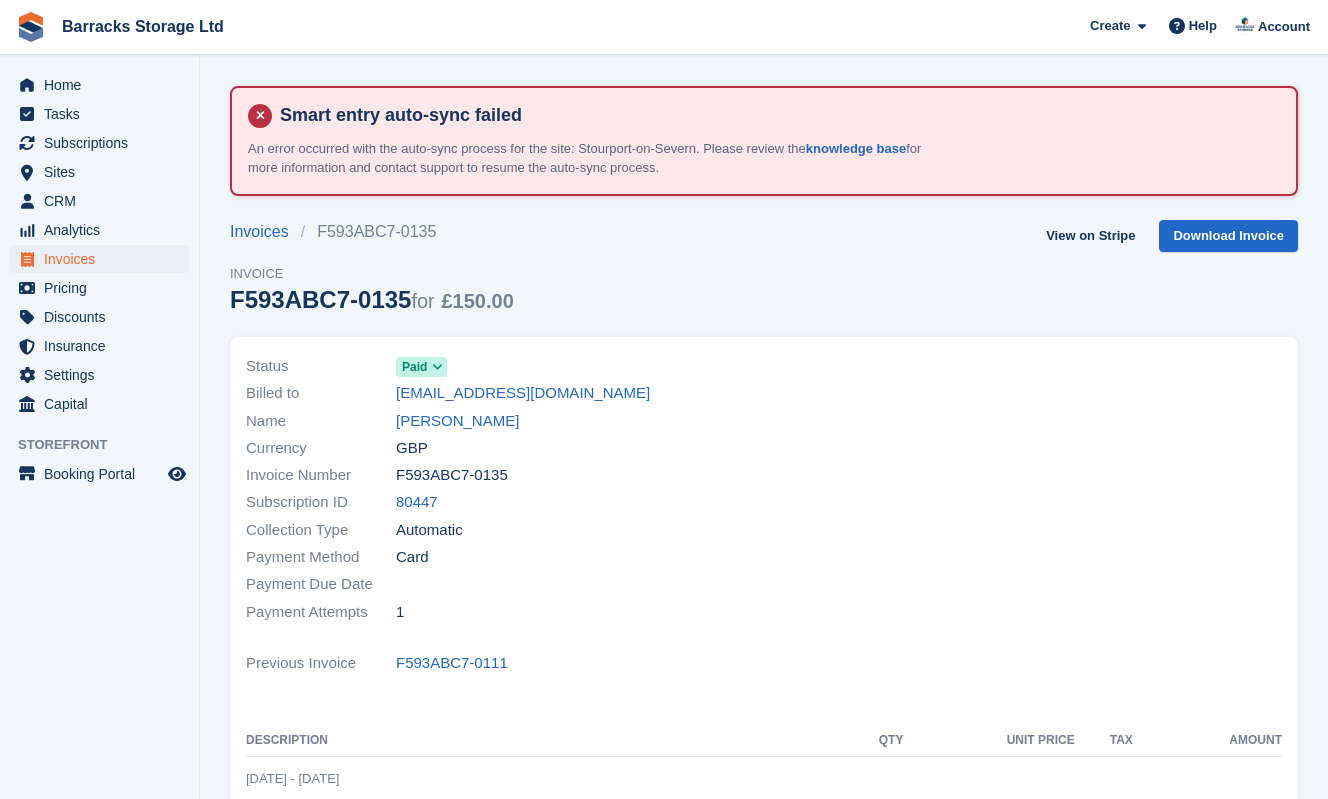 scroll, scrollTop: 0, scrollLeft: 0, axis: both 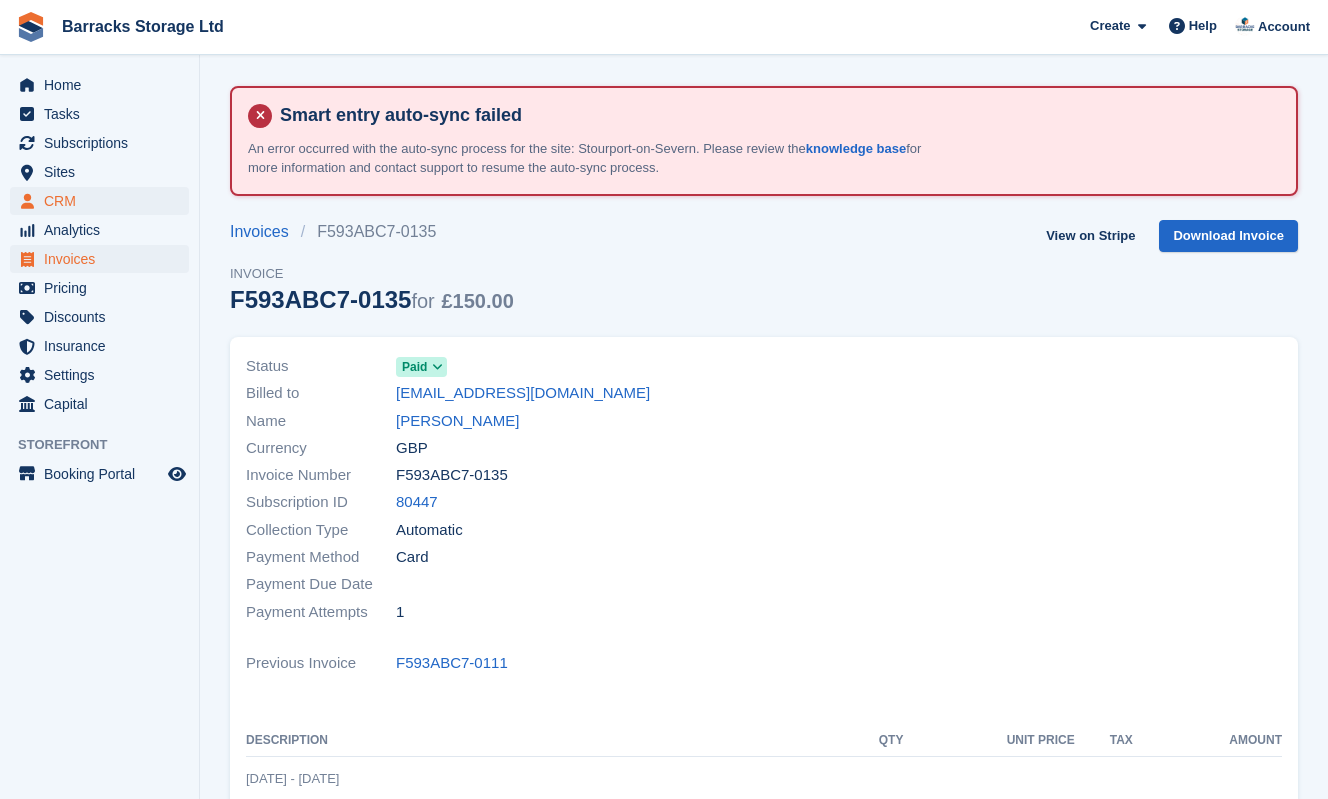 click on "CRM" at bounding box center (104, 201) 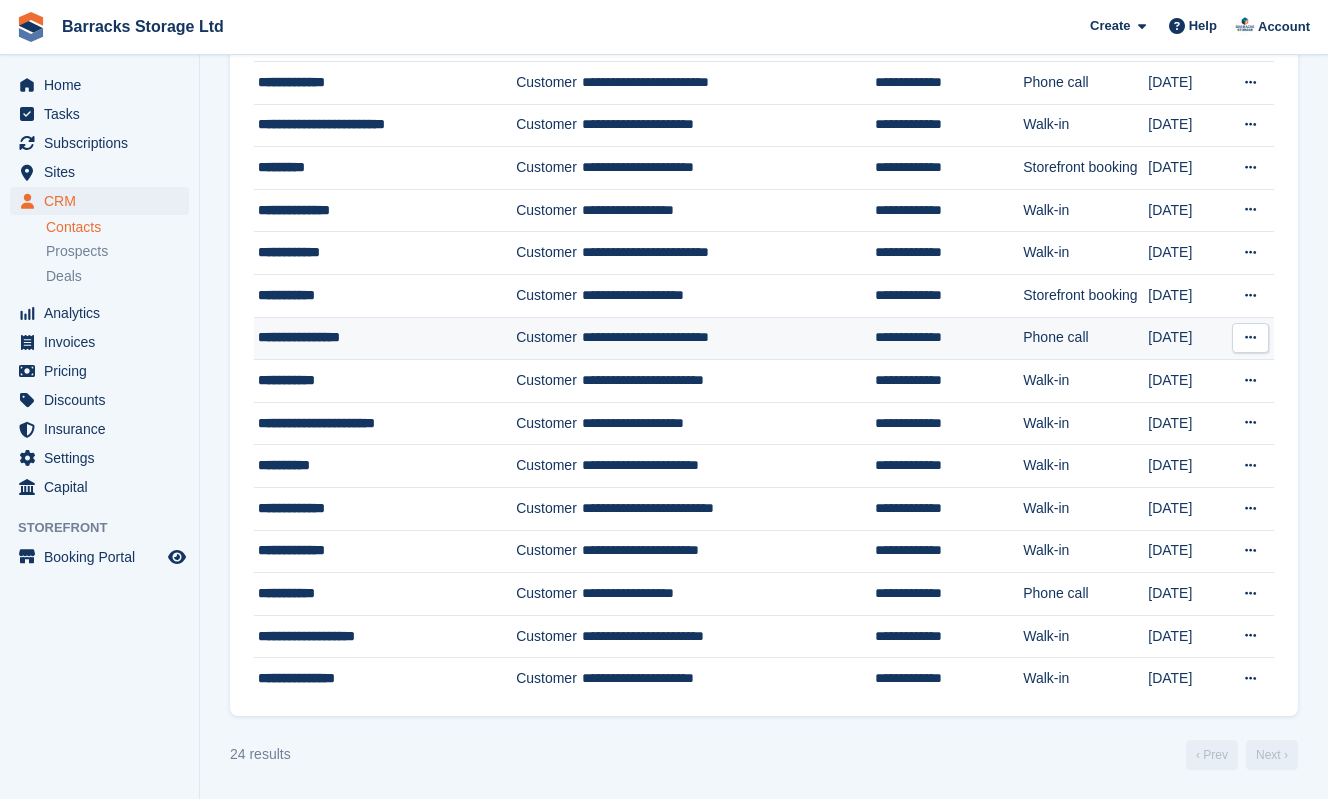 scroll, scrollTop: 713, scrollLeft: 0, axis: vertical 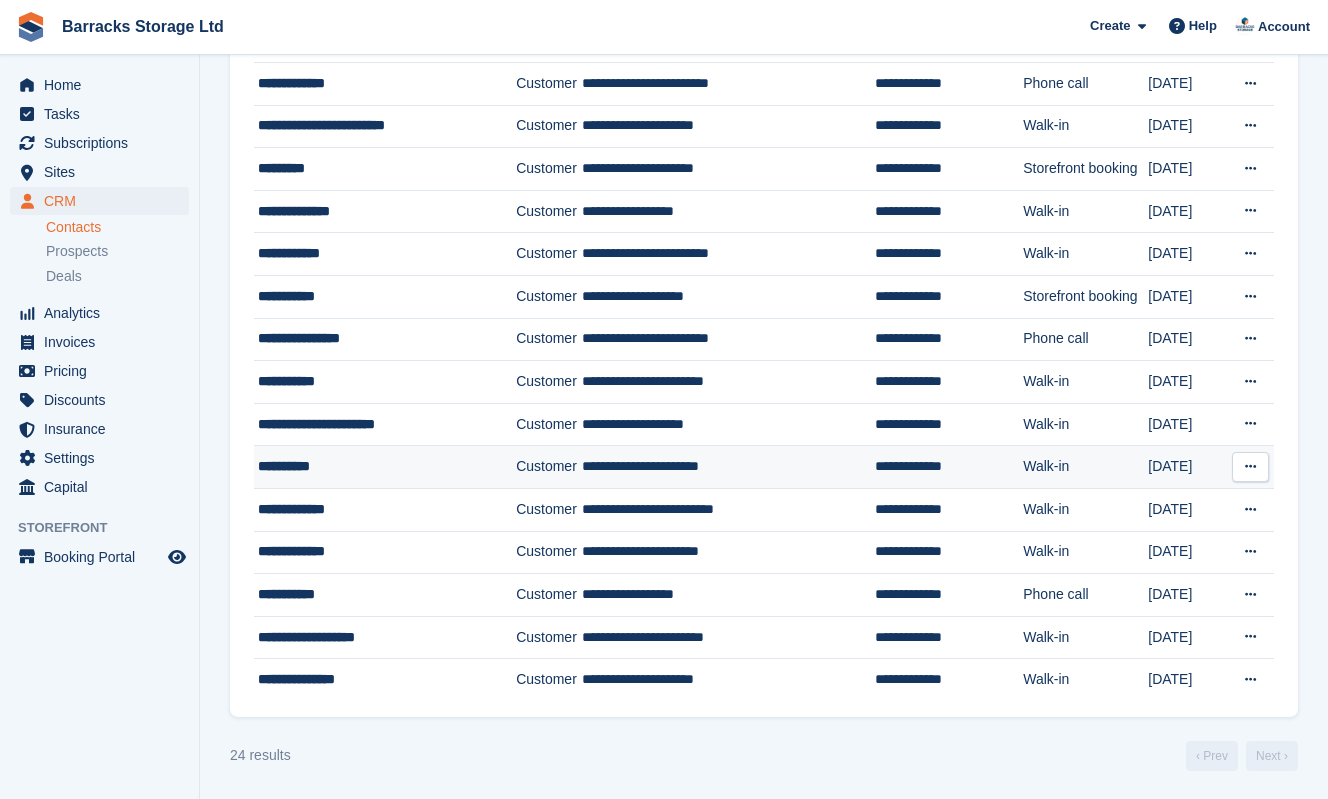 click on "**********" at bounding box center (376, 466) 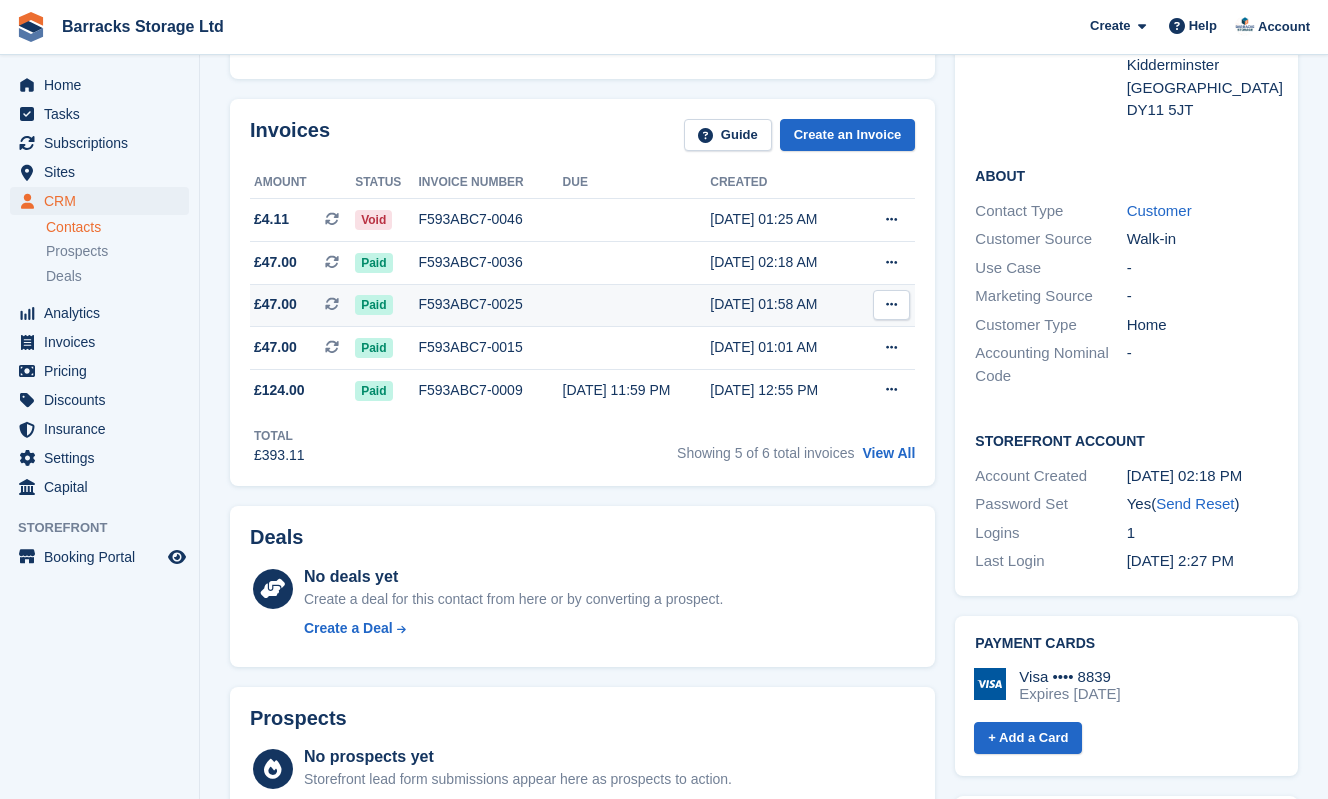 scroll, scrollTop: 463, scrollLeft: 0, axis: vertical 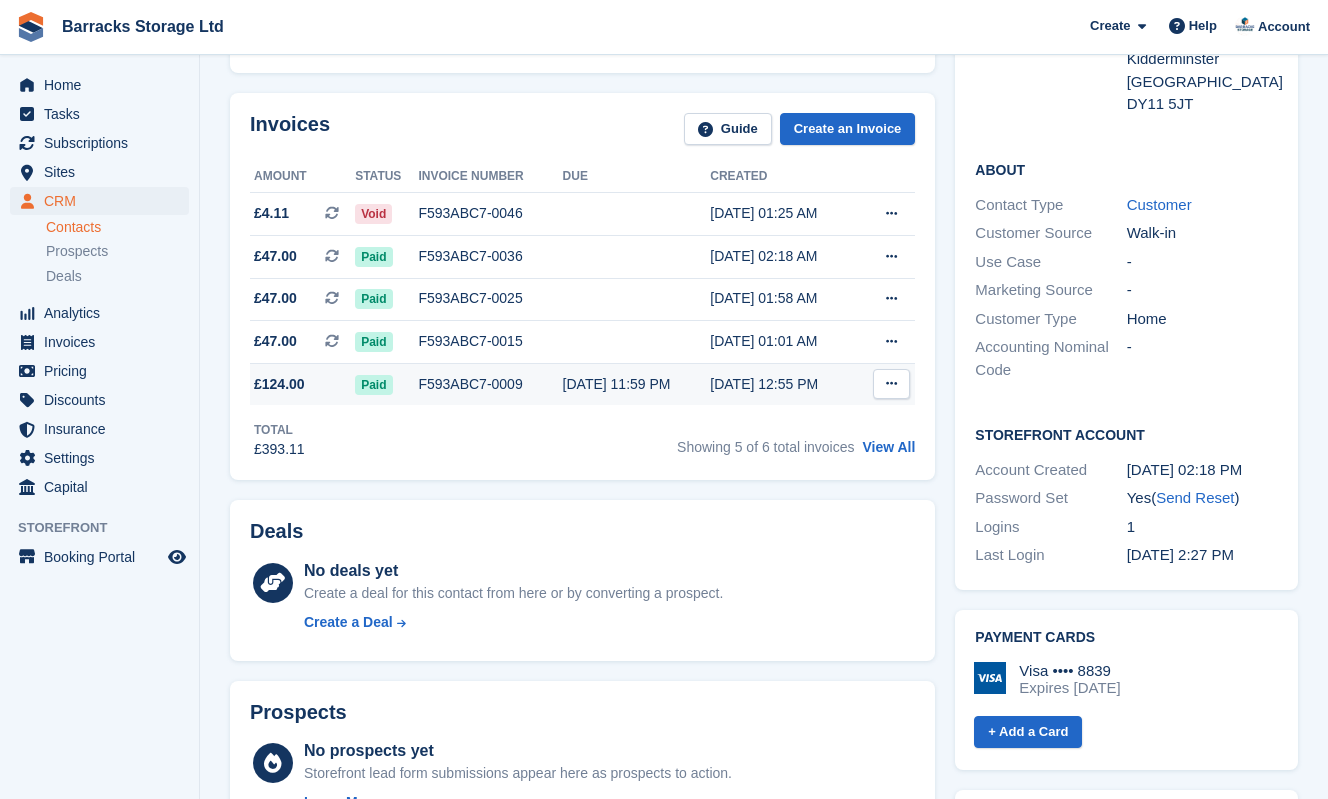 click on "[DATE] 12:55 PM" at bounding box center (784, 384) 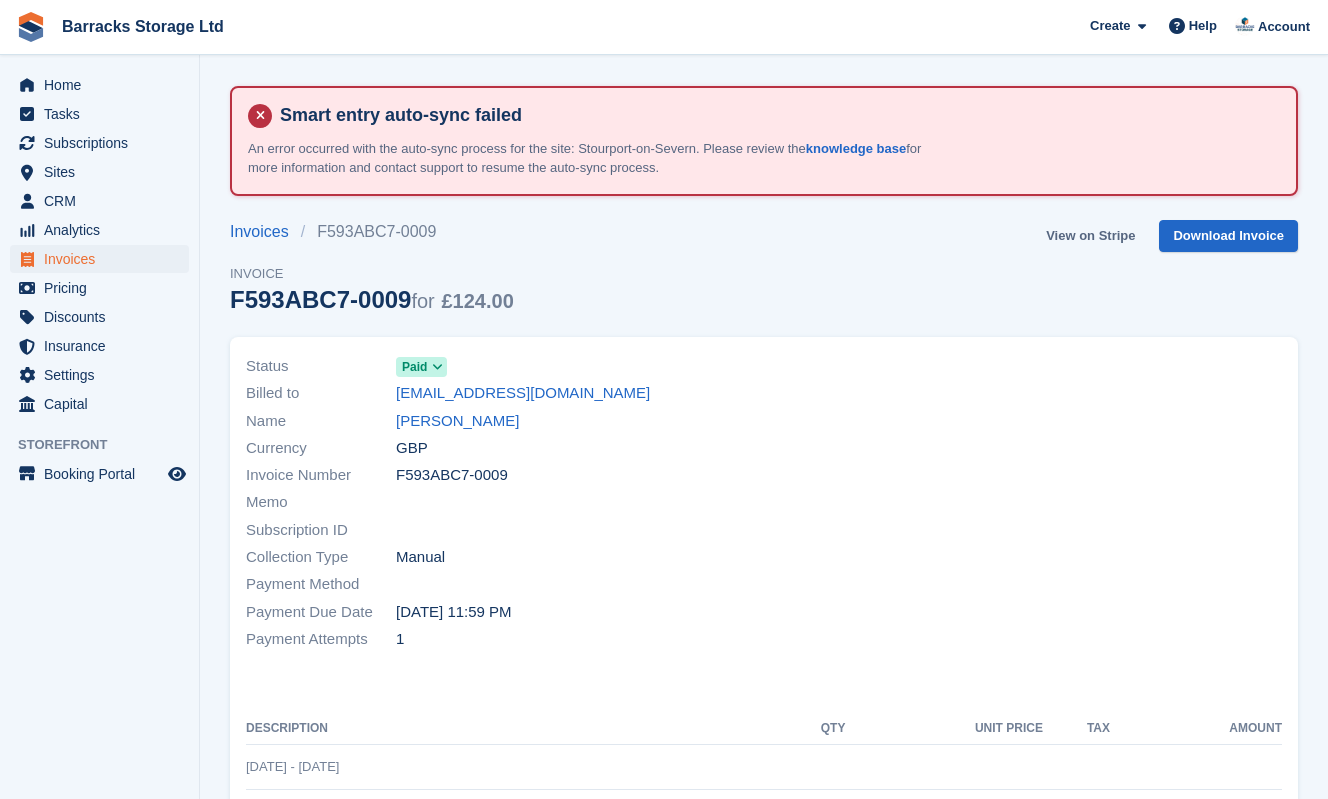 scroll, scrollTop: 0, scrollLeft: 0, axis: both 